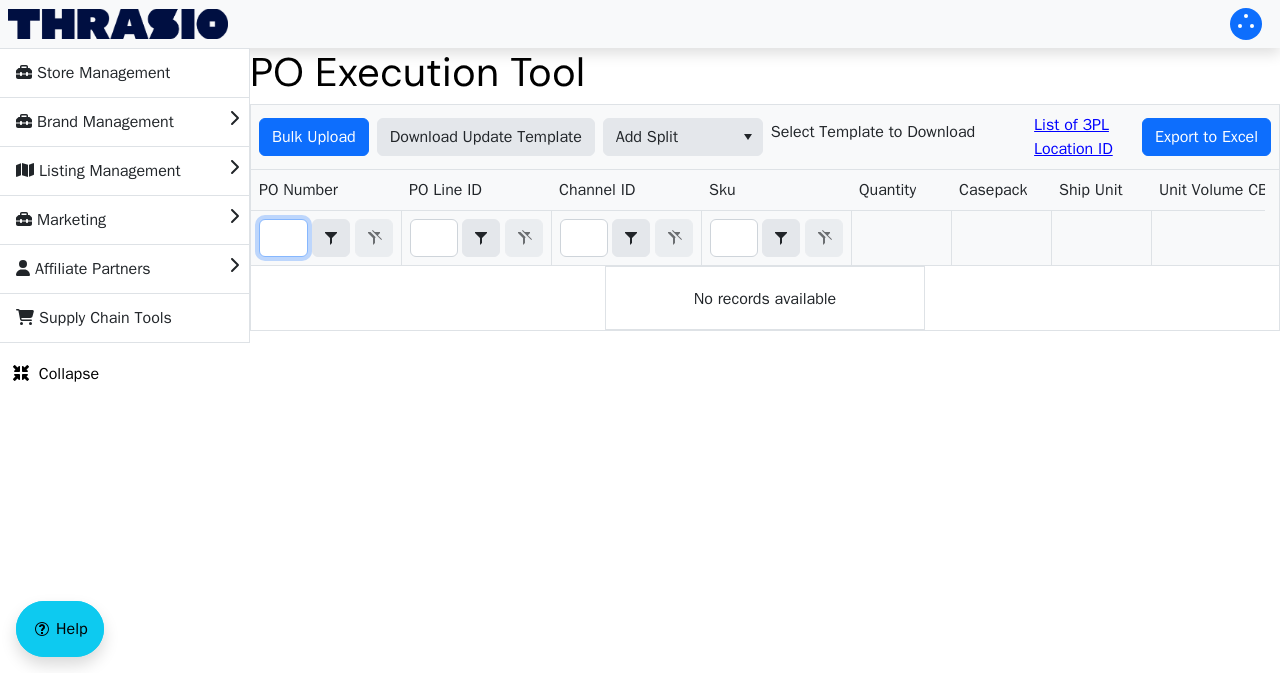 click at bounding box center [283, 238] 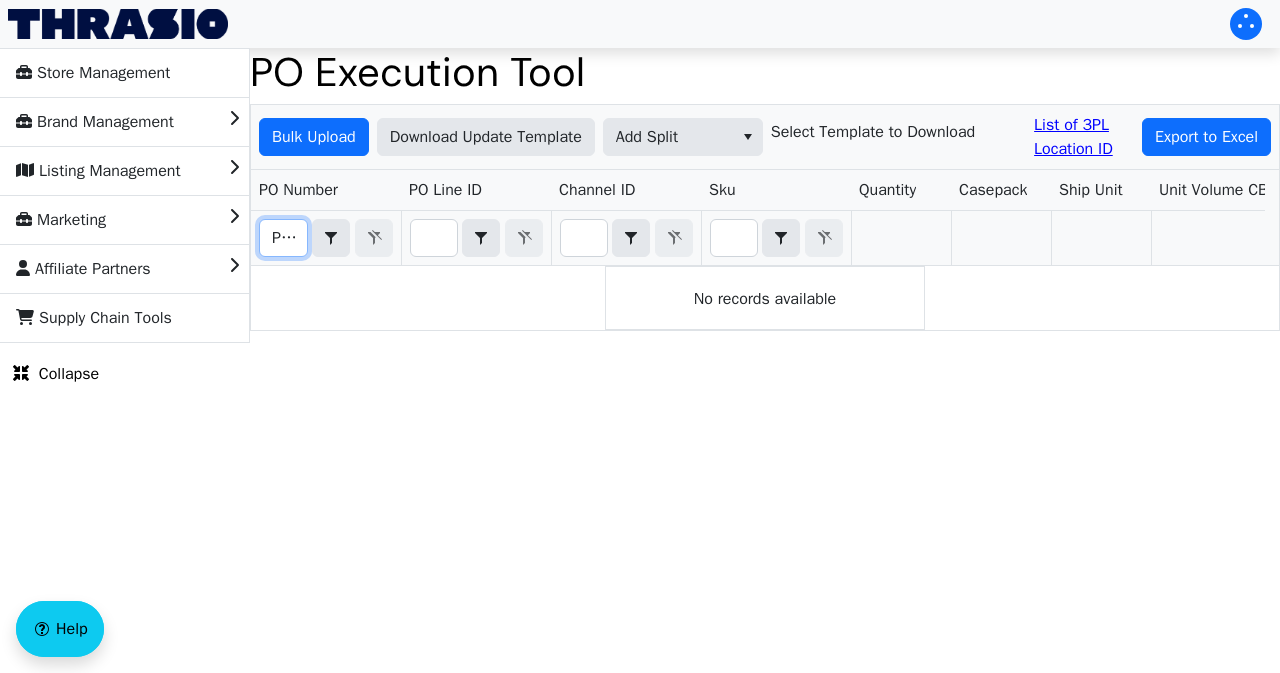 scroll, scrollTop: 0, scrollLeft: 44, axis: horizontal 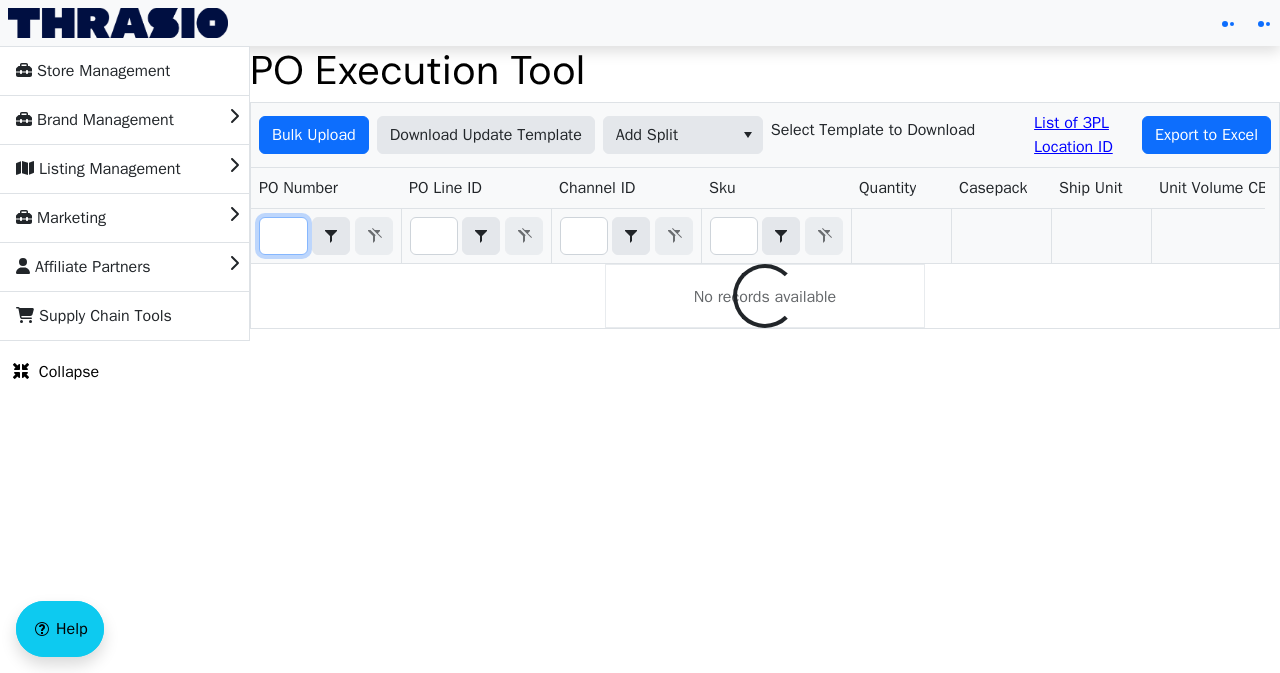 click at bounding box center [283, 236] 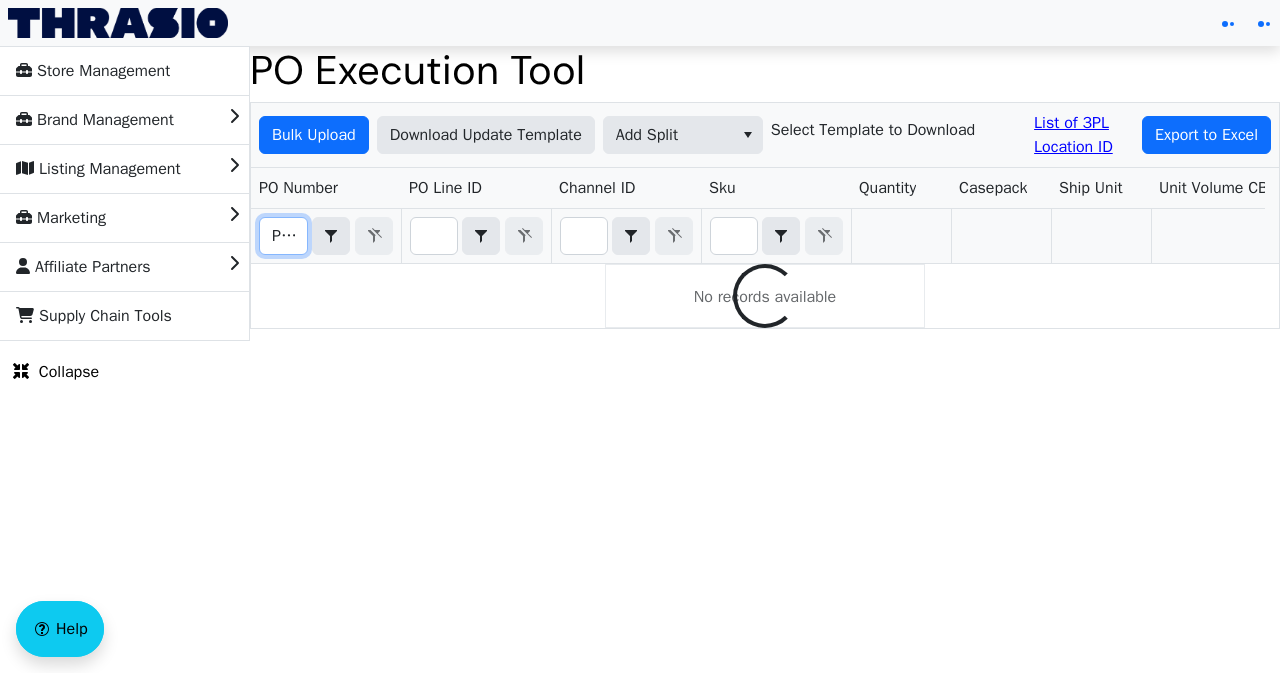 scroll, scrollTop: 0, scrollLeft: 44, axis: horizontal 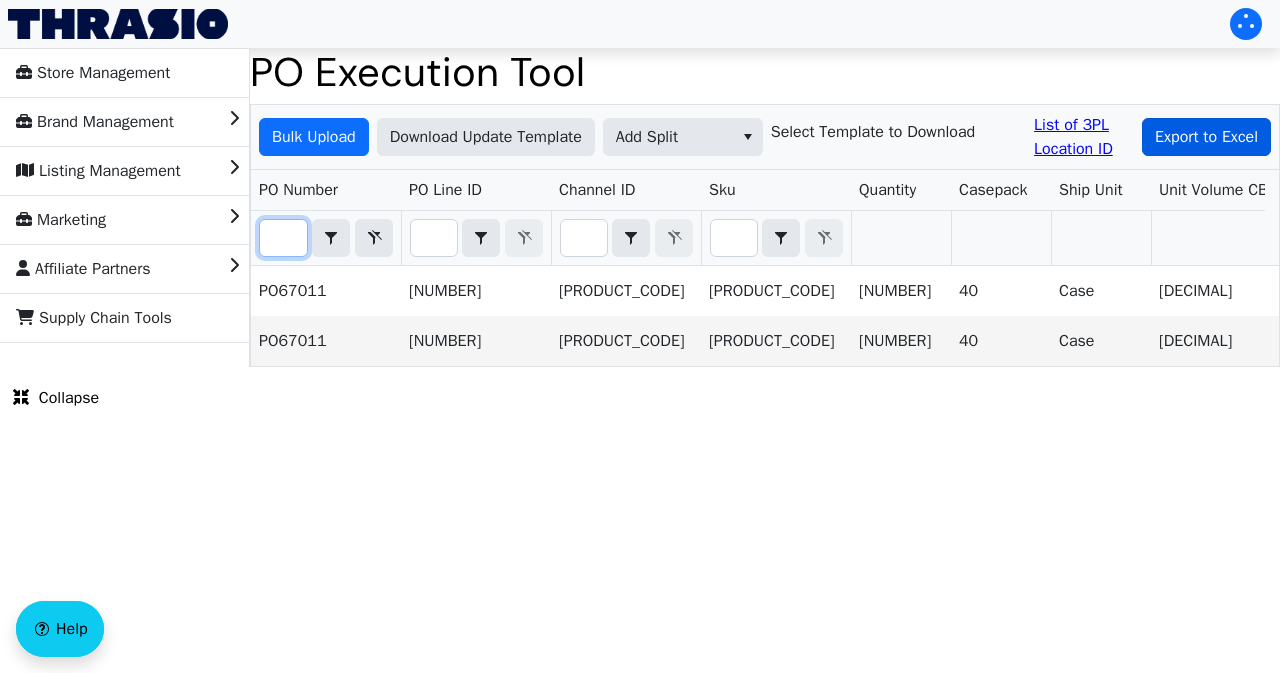 type on "PO67011" 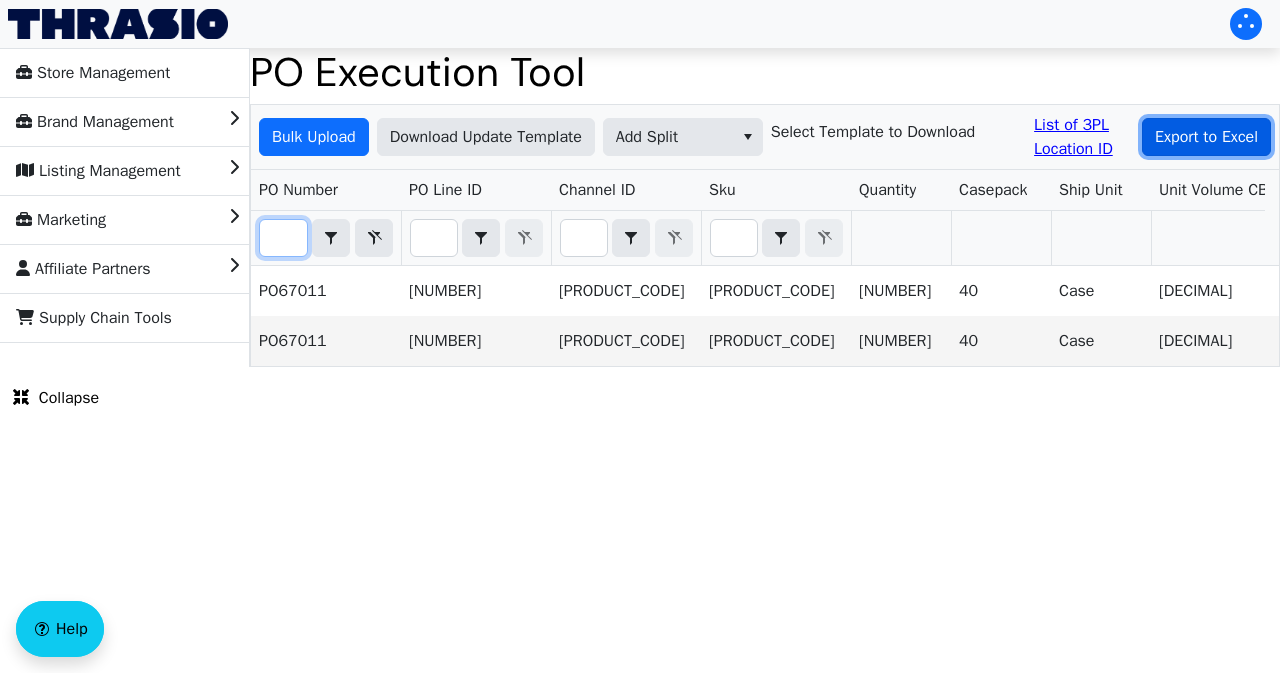 click on "Export to Excel" at bounding box center (314, 137) 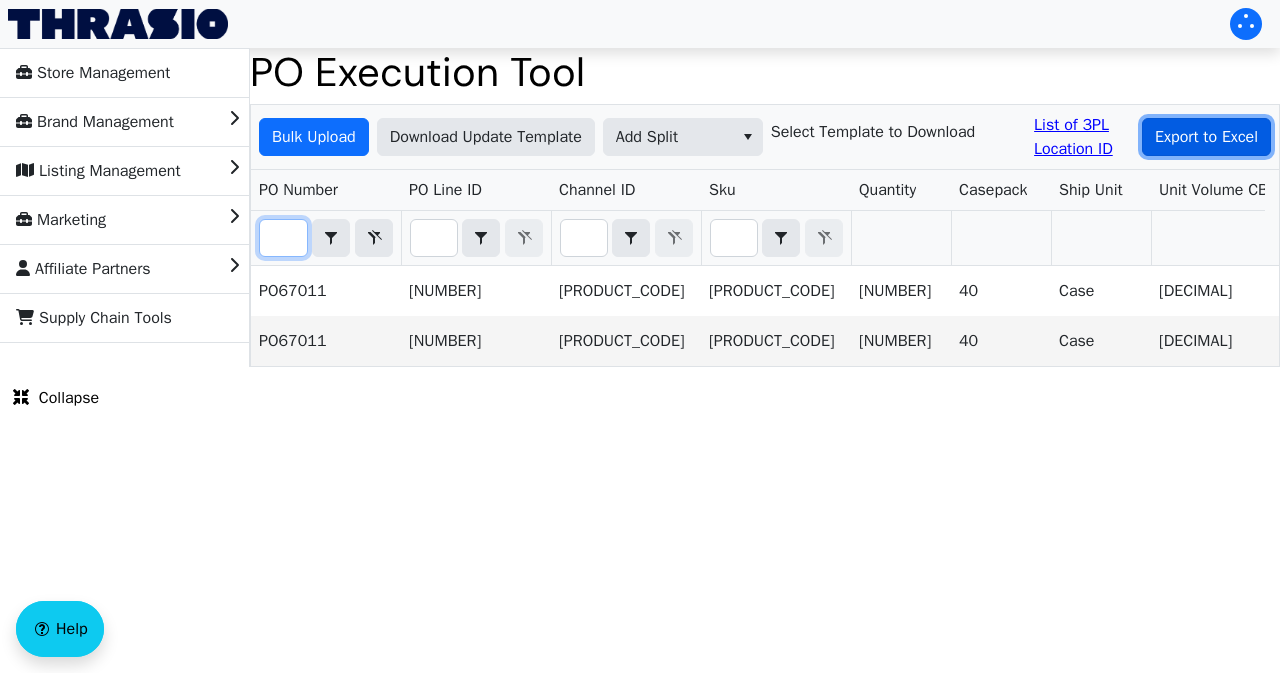 scroll, scrollTop: 0, scrollLeft: 0, axis: both 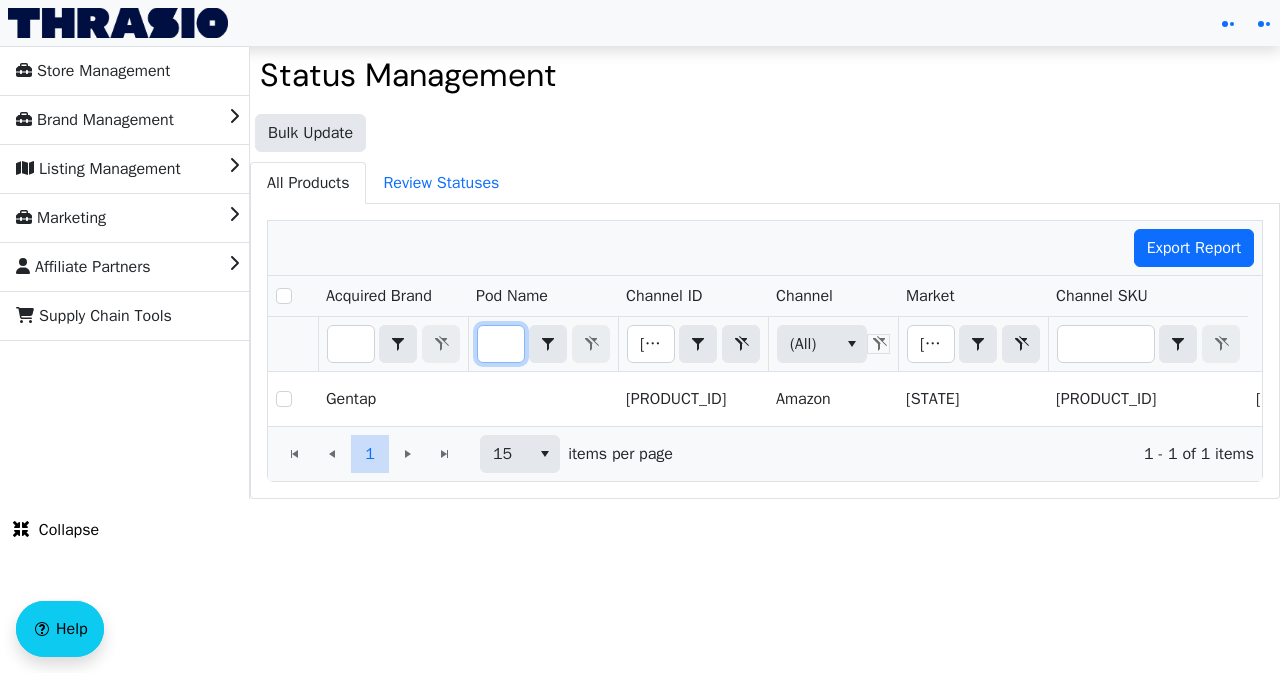 click at bounding box center (351, 344) 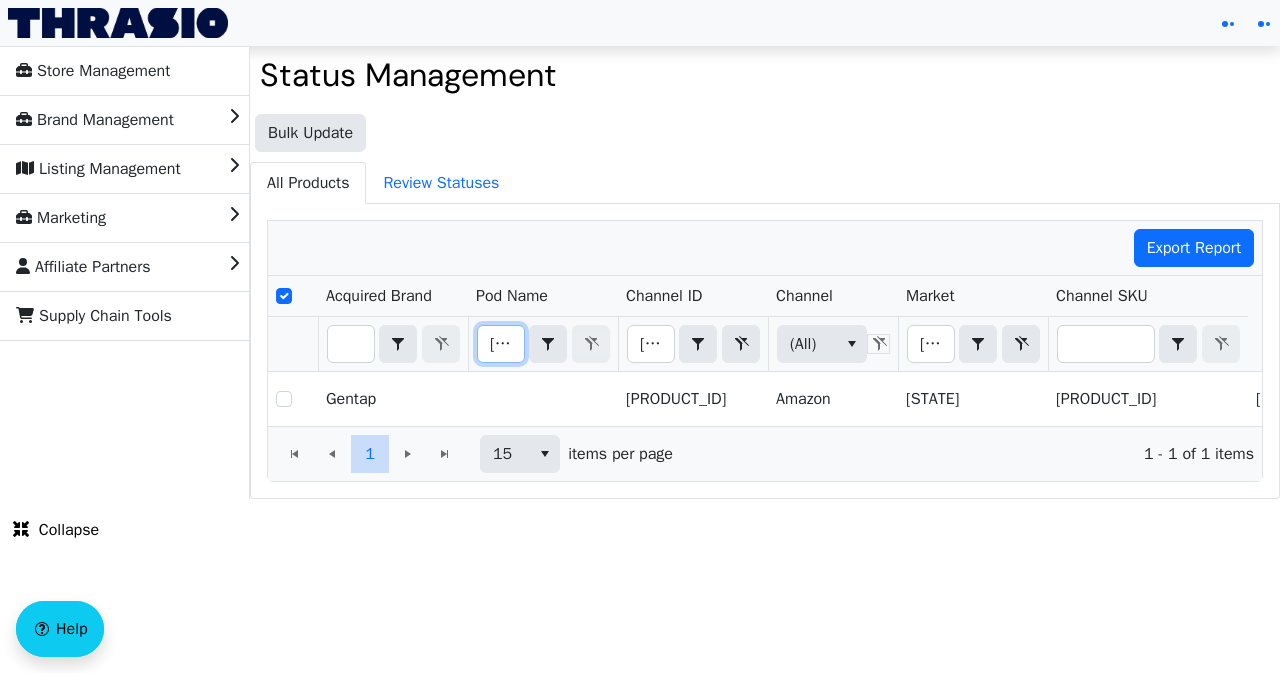 scroll, scrollTop: 0, scrollLeft: 83, axis: horizontal 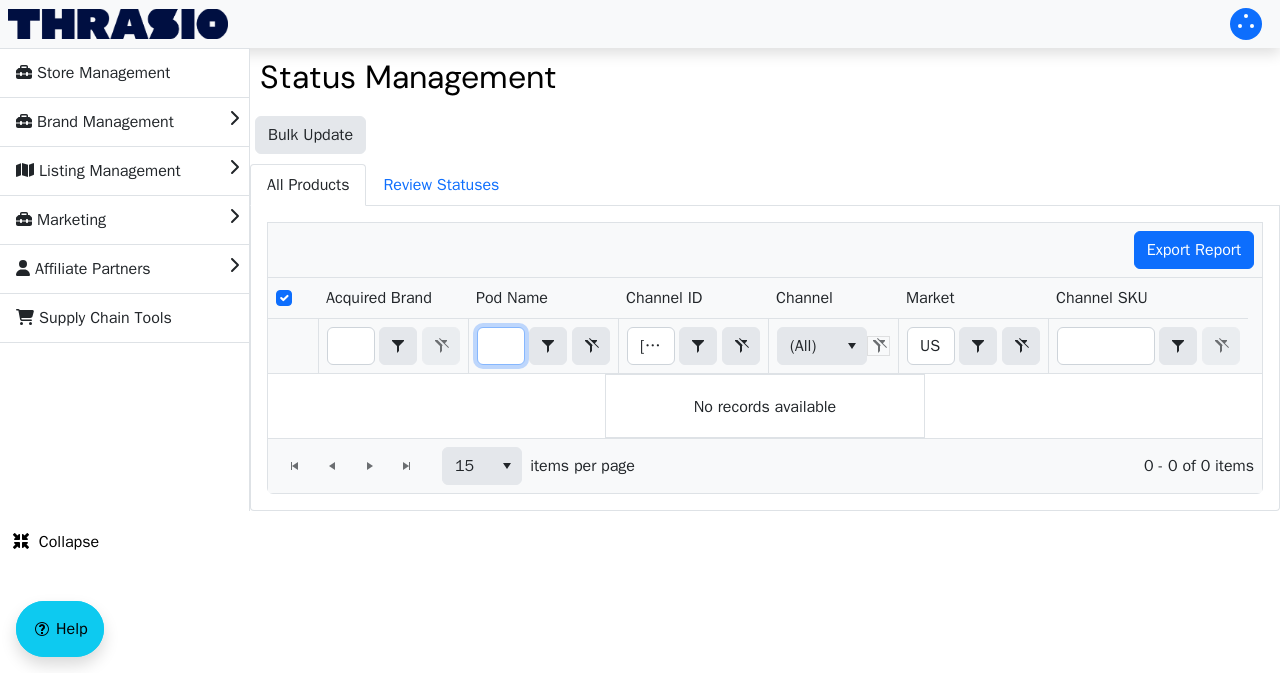 drag, startPoint x: 486, startPoint y: 346, endPoint x: 520, endPoint y: 347, distance: 34.0147 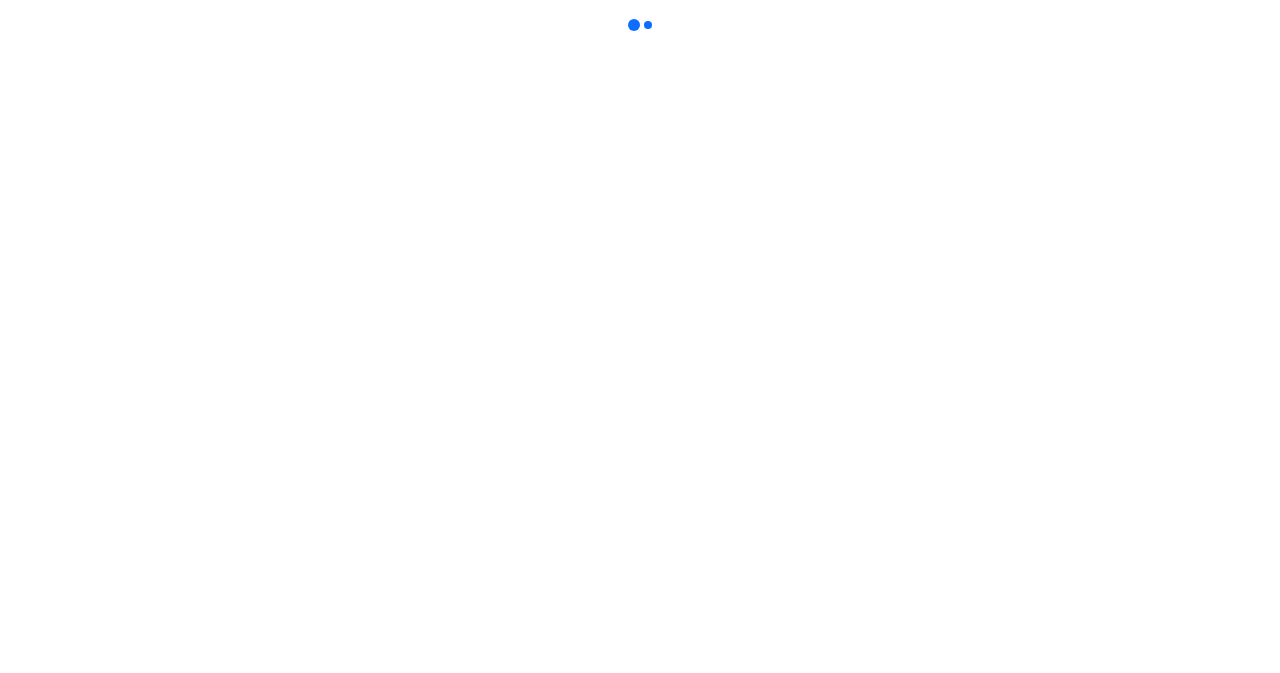 scroll, scrollTop: 0, scrollLeft: 0, axis: both 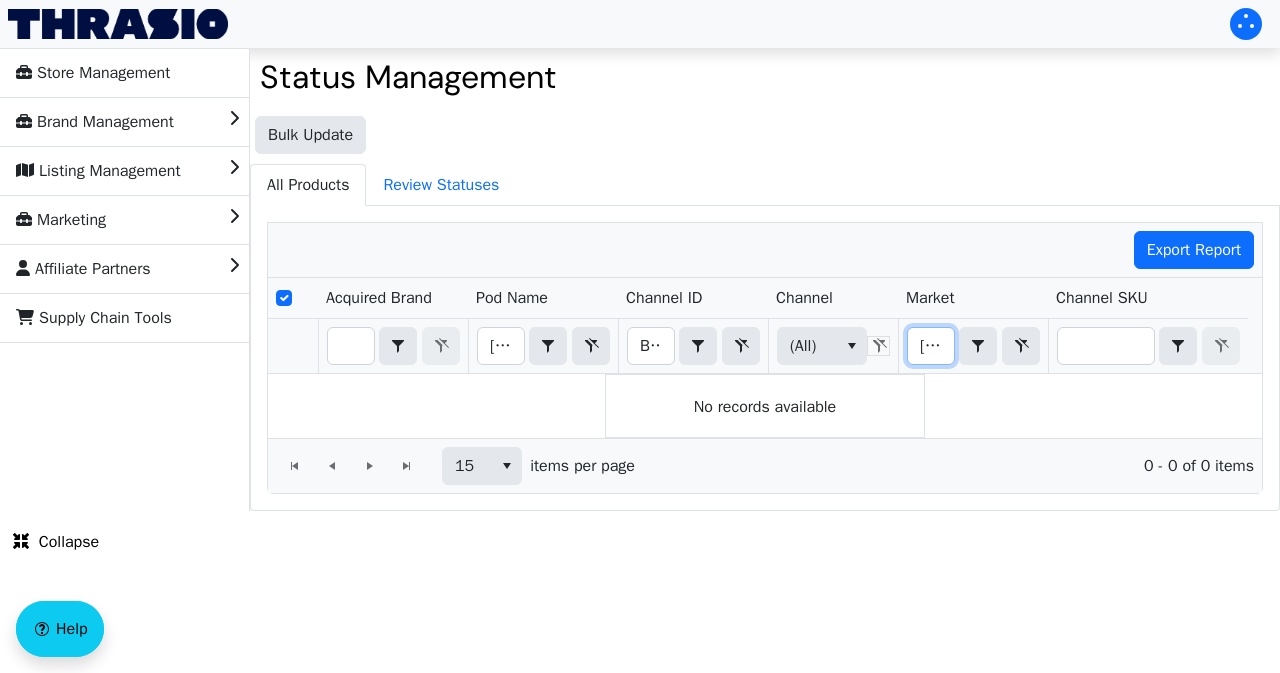 drag, startPoint x: 921, startPoint y: 347, endPoint x: 939, endPoint y: 349, distance: 18.110771 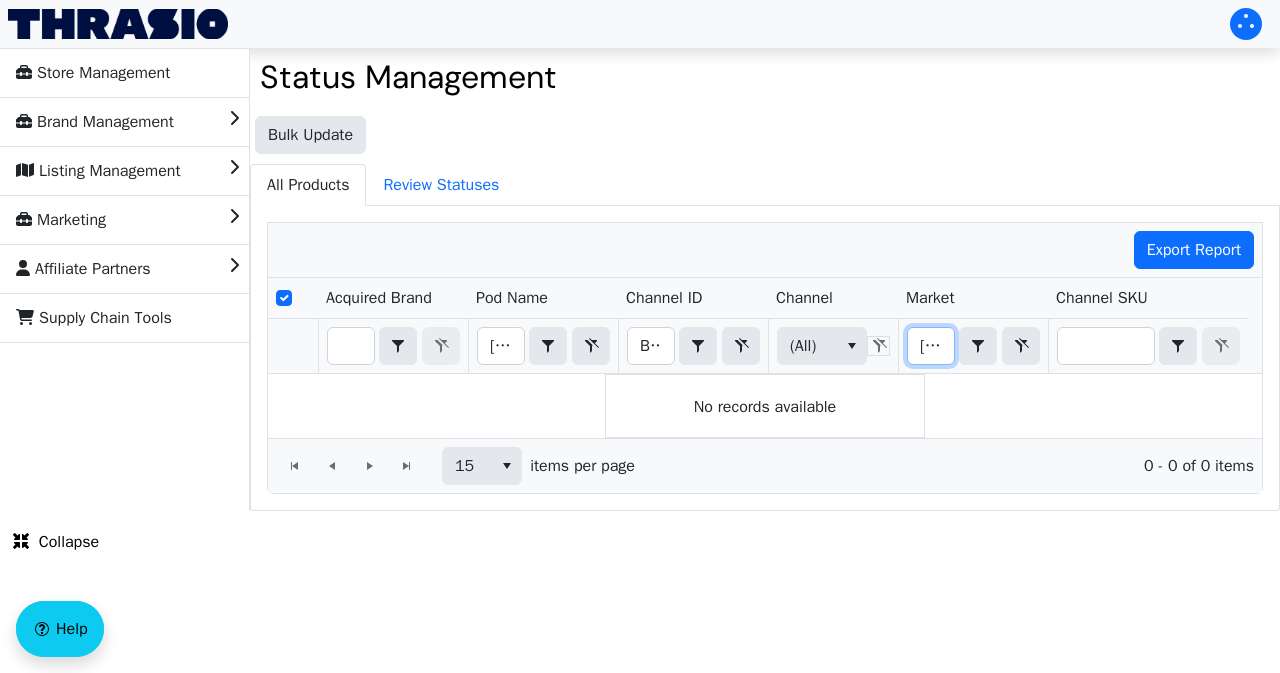 click on "[STATE]" at bounding box center (931, 346) 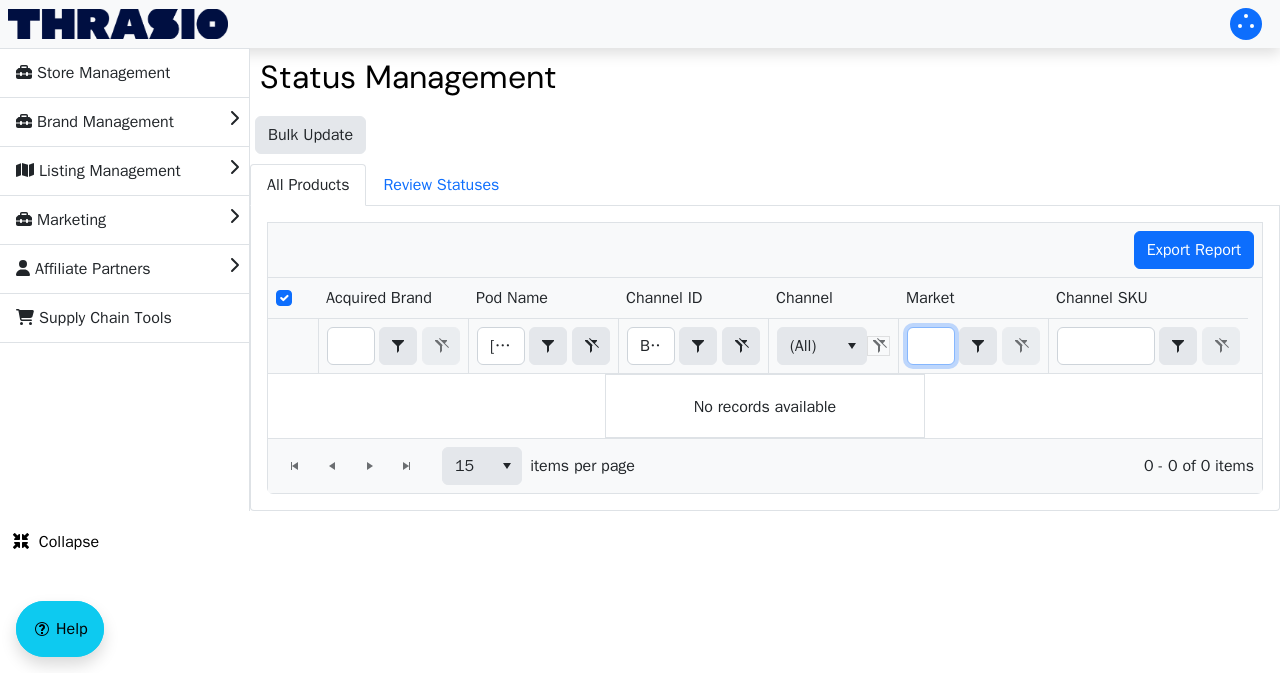 type 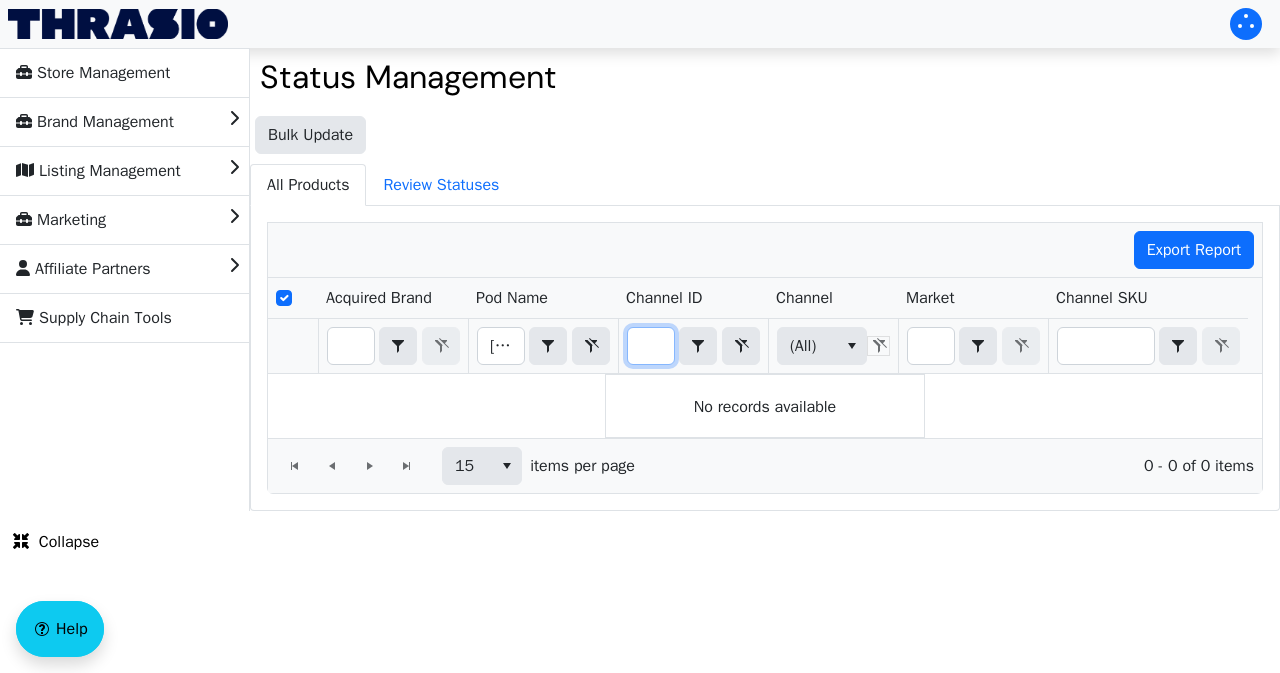 drag, startPoint x: 639, startPoint y: 347, endPoint x: 660, endPoint y: 347, distance: 21 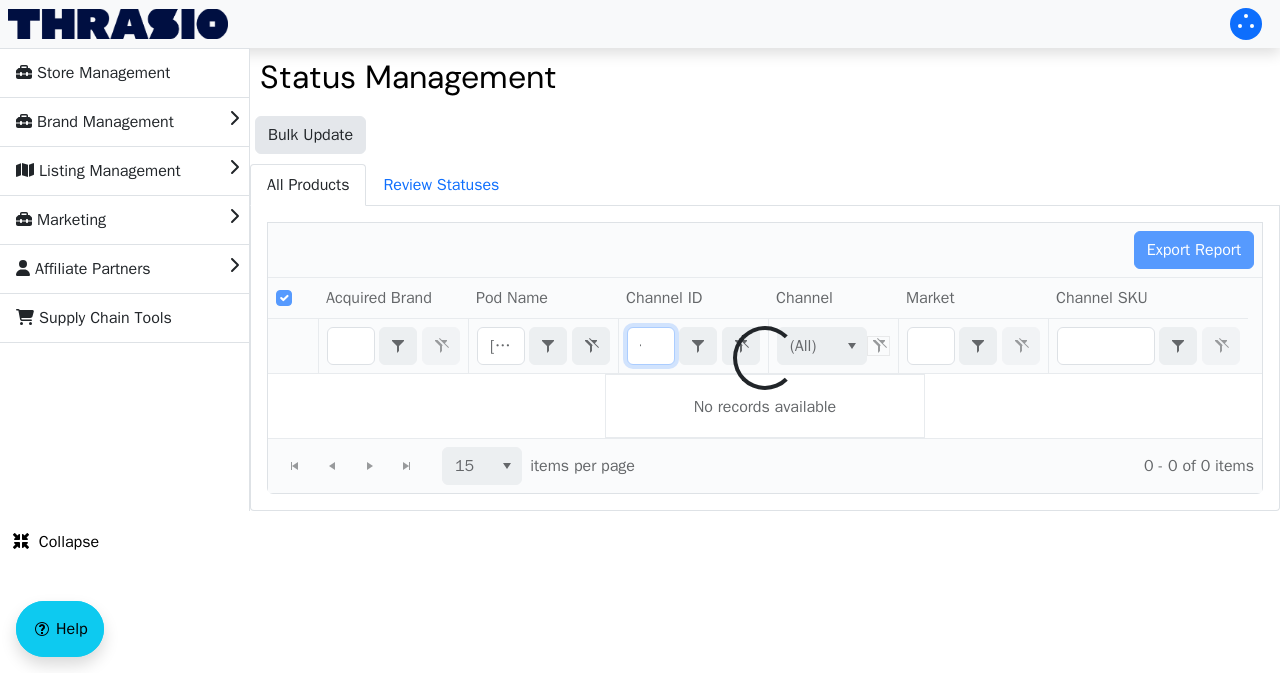scroll, scrollTop: 0, scrollLeft: 83, axis: horizontal 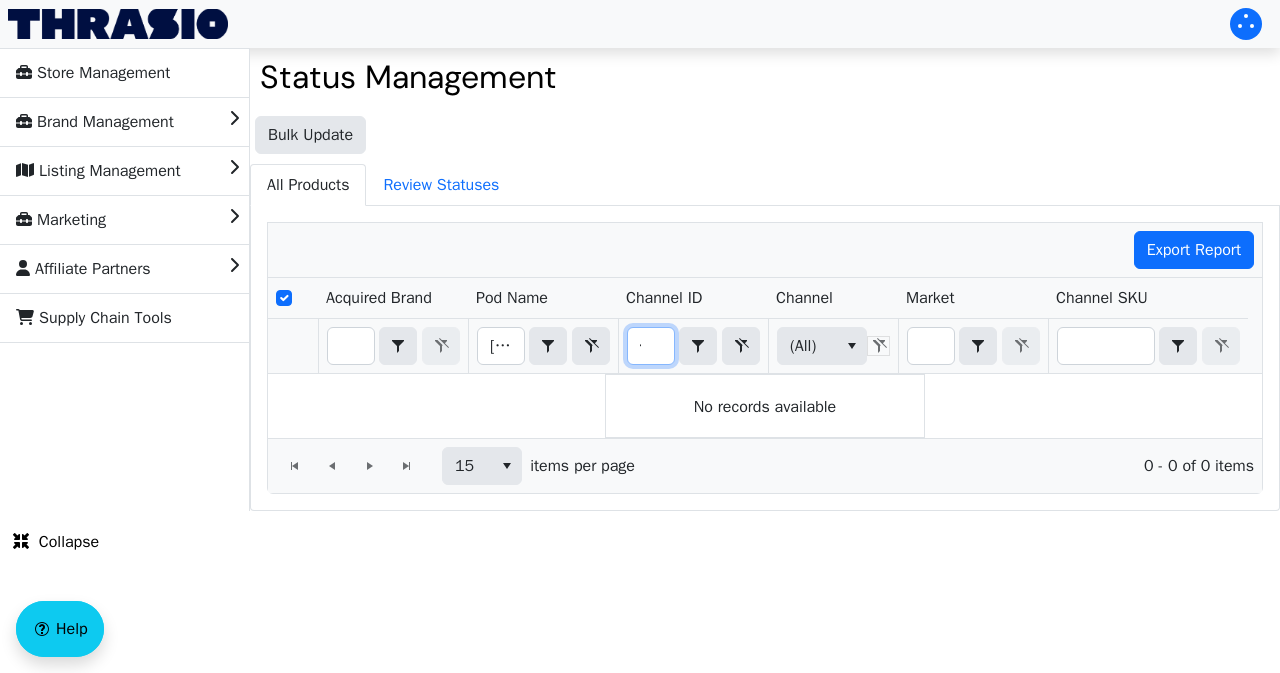 type on "[PRODUCT_ID]" 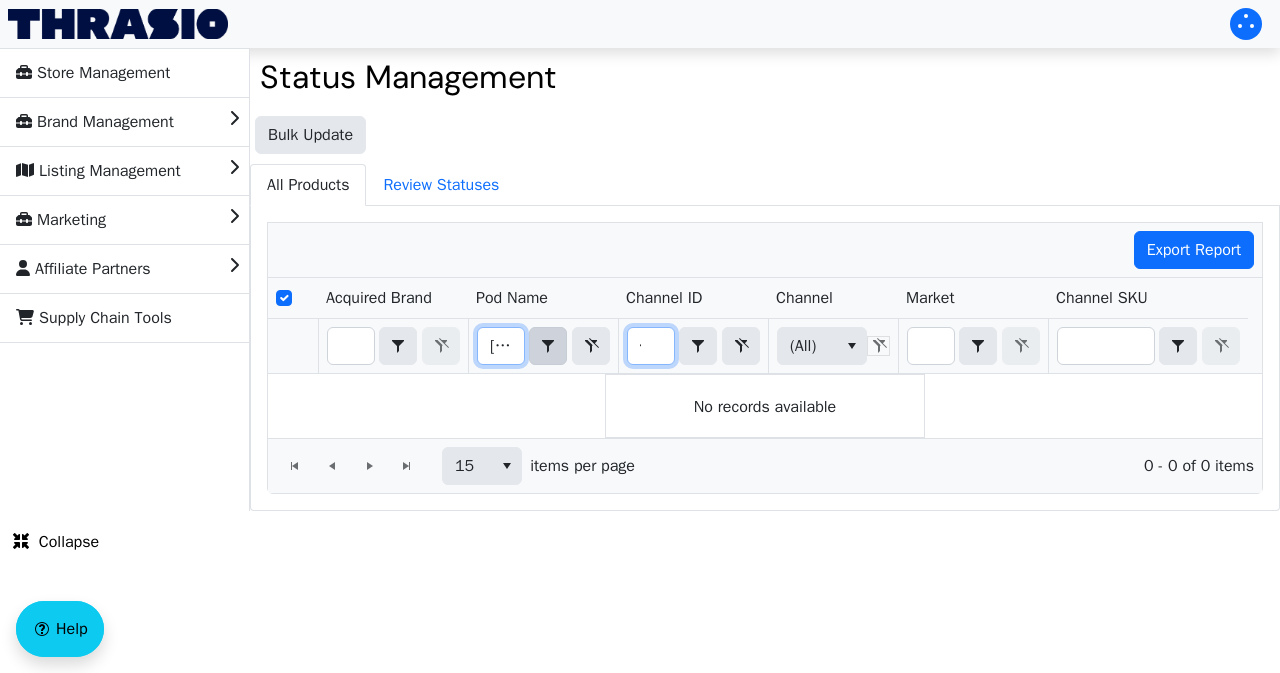 scroll, scrollTop: 0, scrollLeft: 0, axis: both 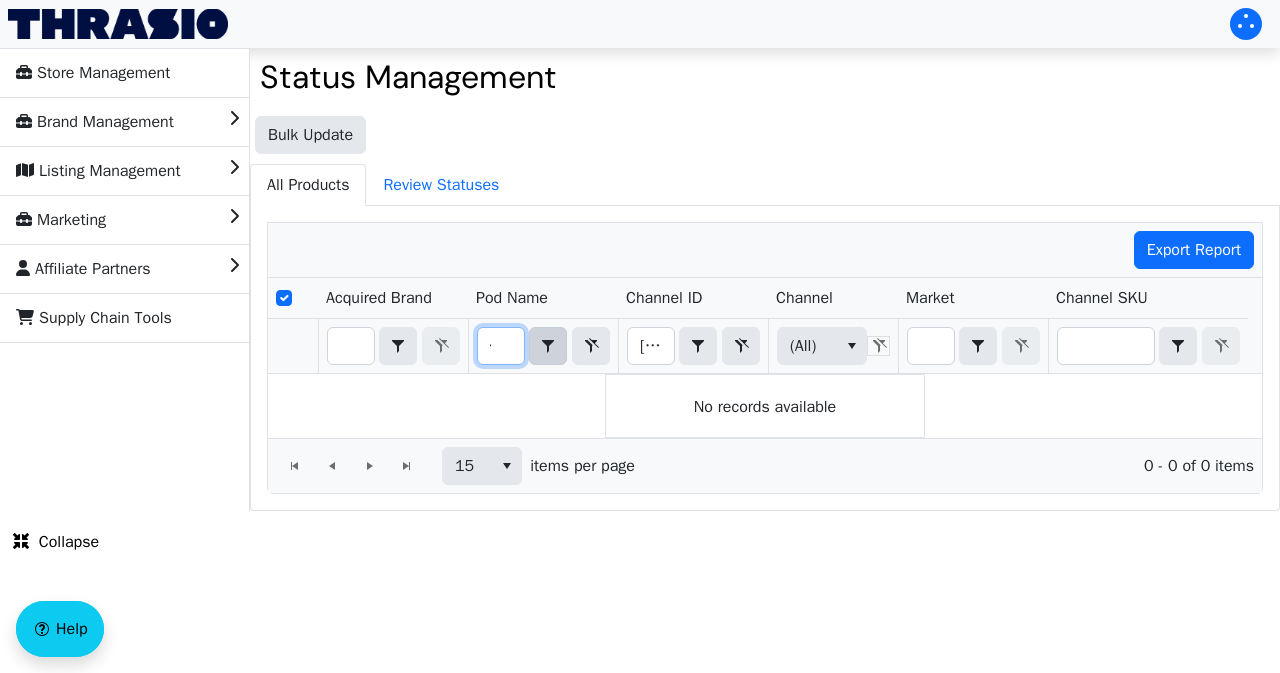 drag, startPoint x: 490, startPoint y: 339, endPoint x: 533, endPoint y: 343, distance: 43.185646 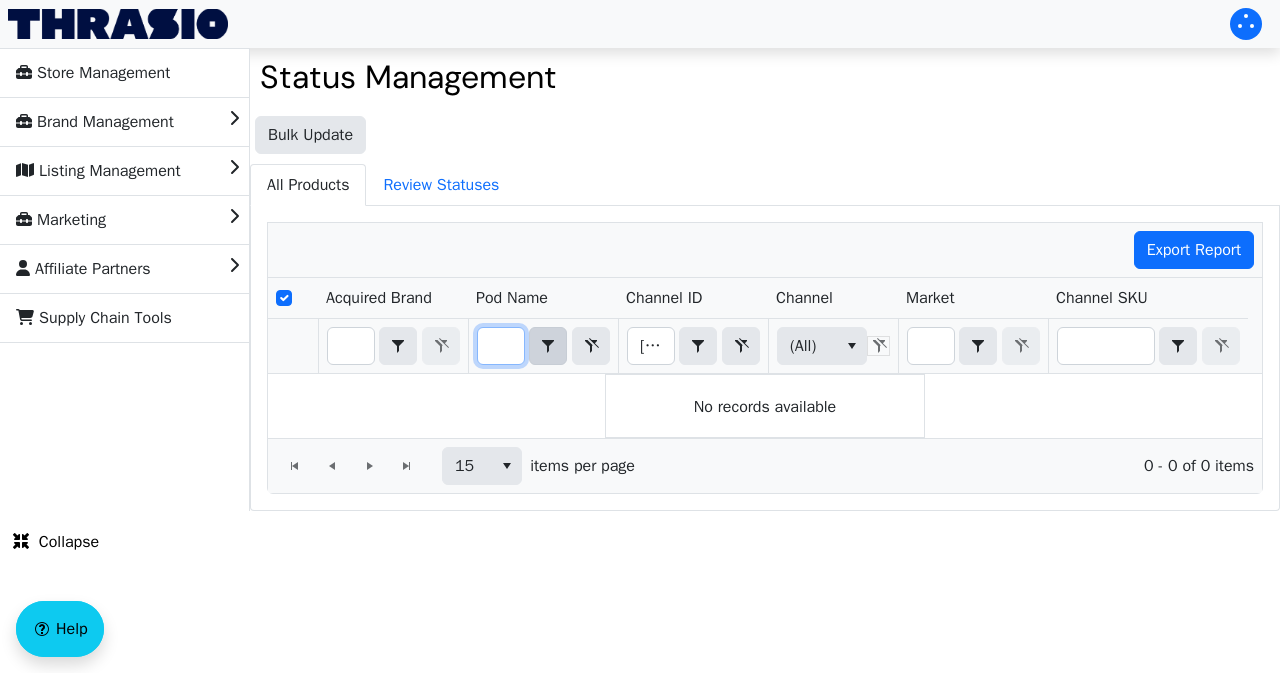 scroll, scrollTop: 0, scrollLeft: 0, axis: both 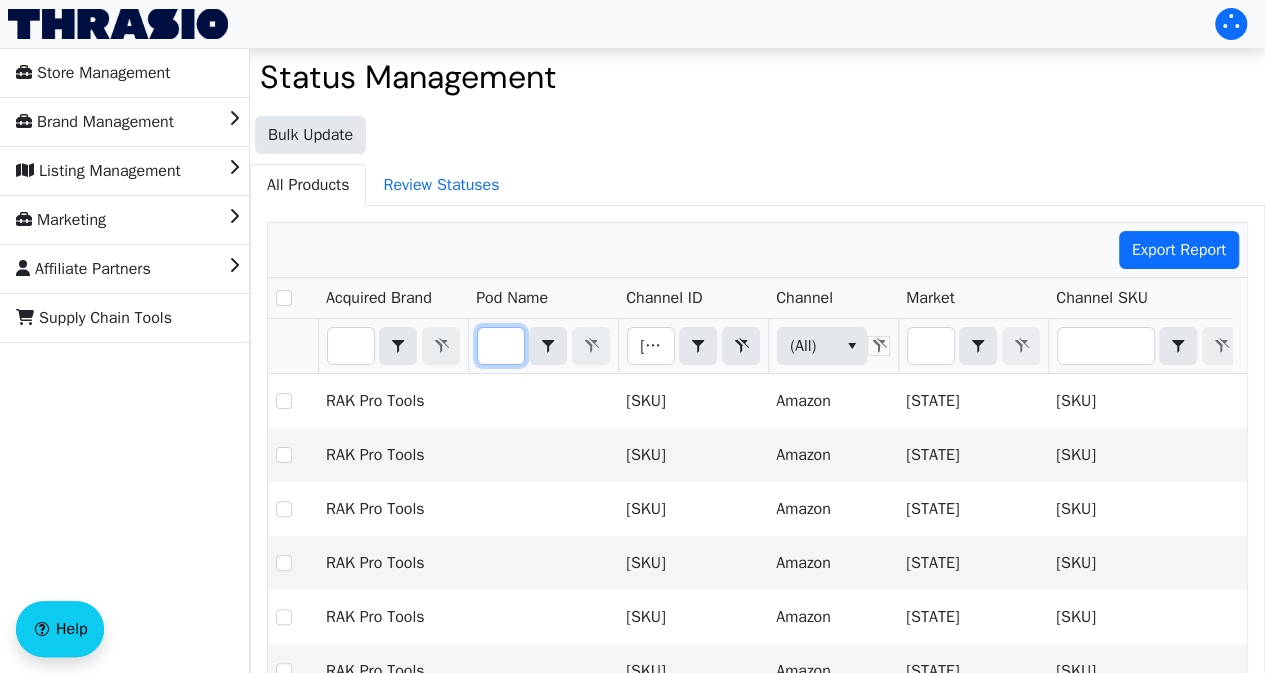 type 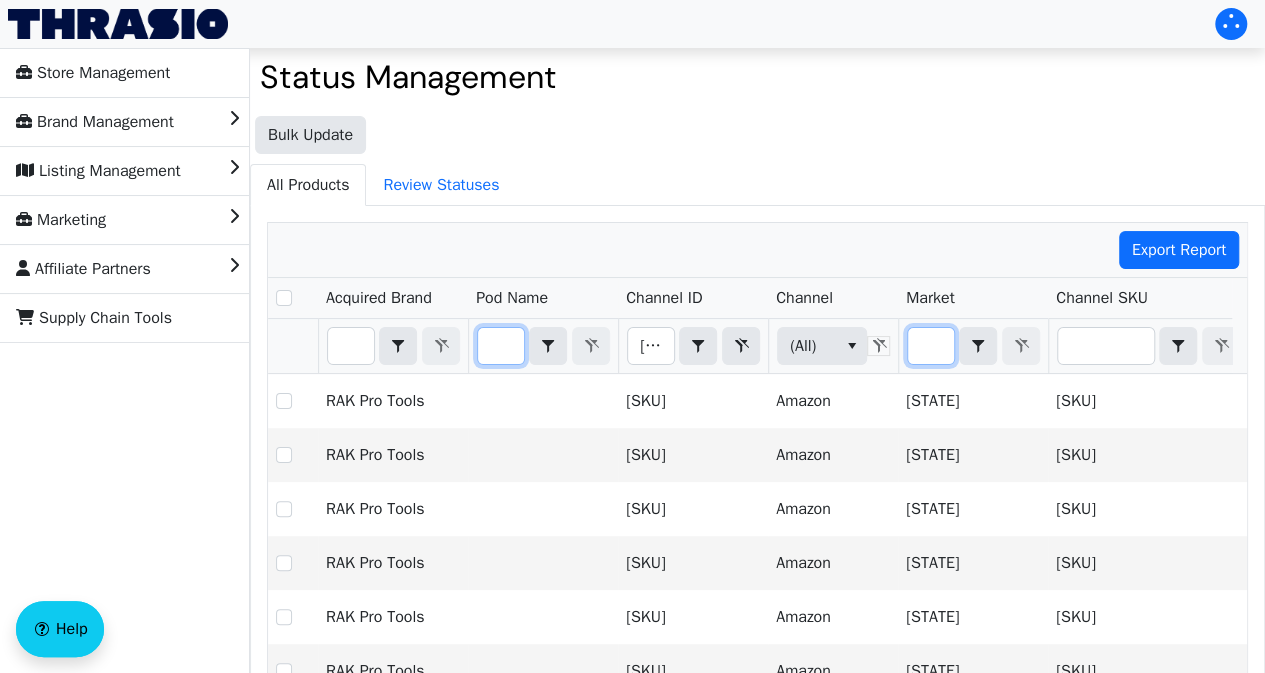 click at bounding box center (351, 346) 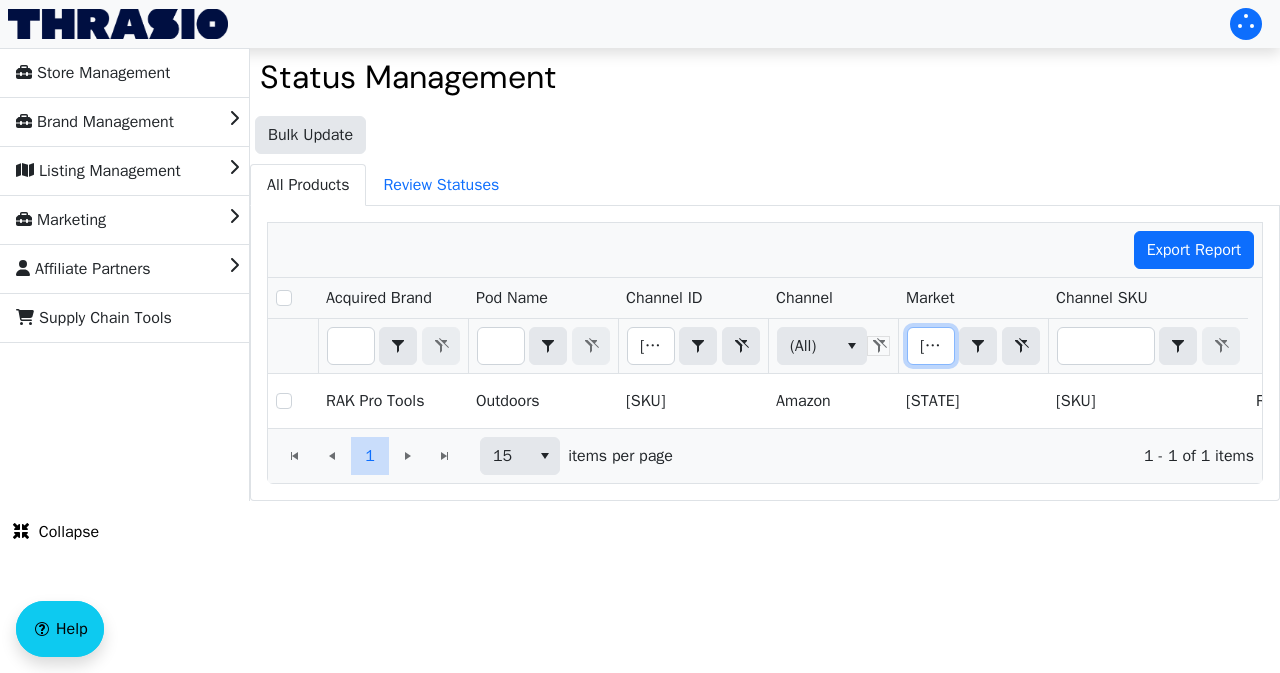 scroll, scrollTop: 0, scrollLeft: 36, axis: horizontal 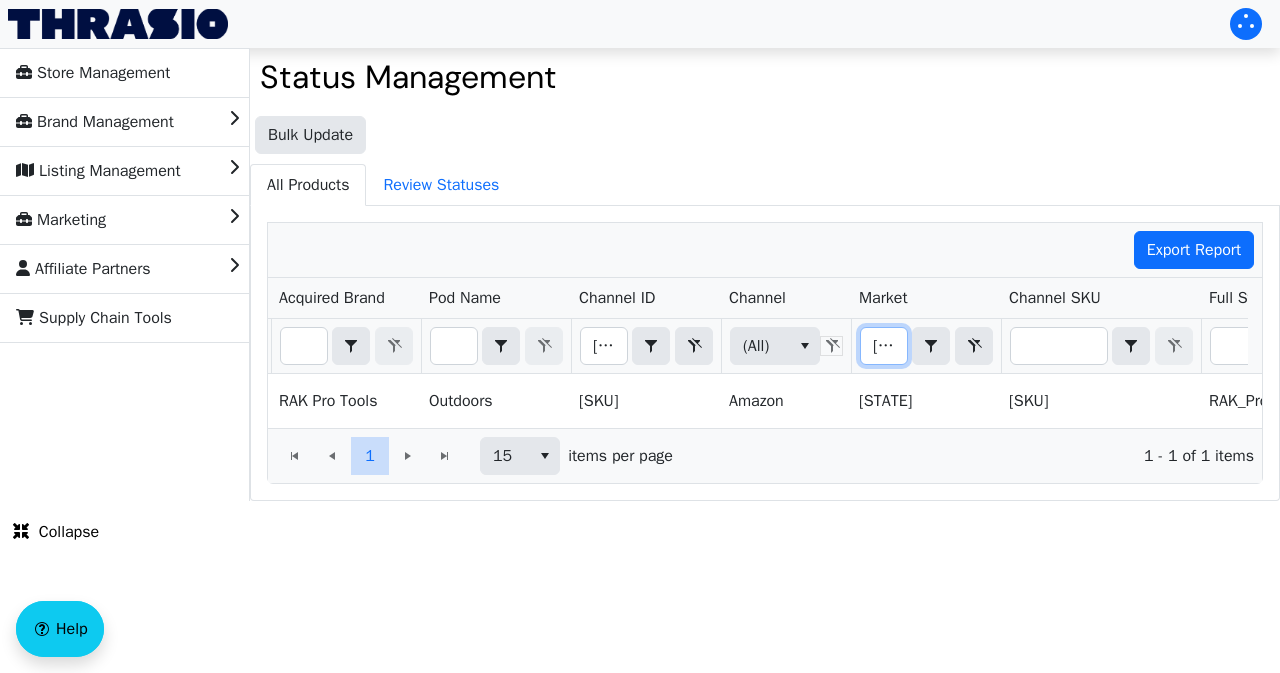 type on "[STATE]" 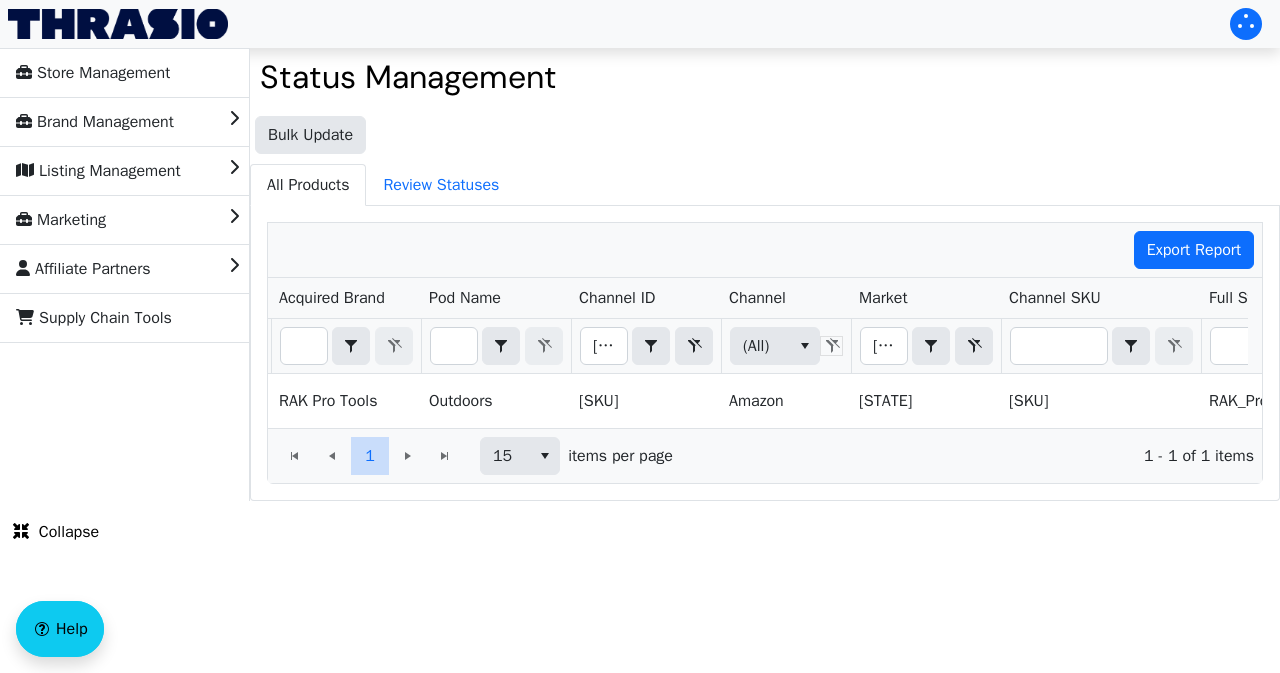 click on "Store Management Brand Management Listing Management Marketing Affiliate Partners Supply Chain Tools" at bounding box center [125, 274] 